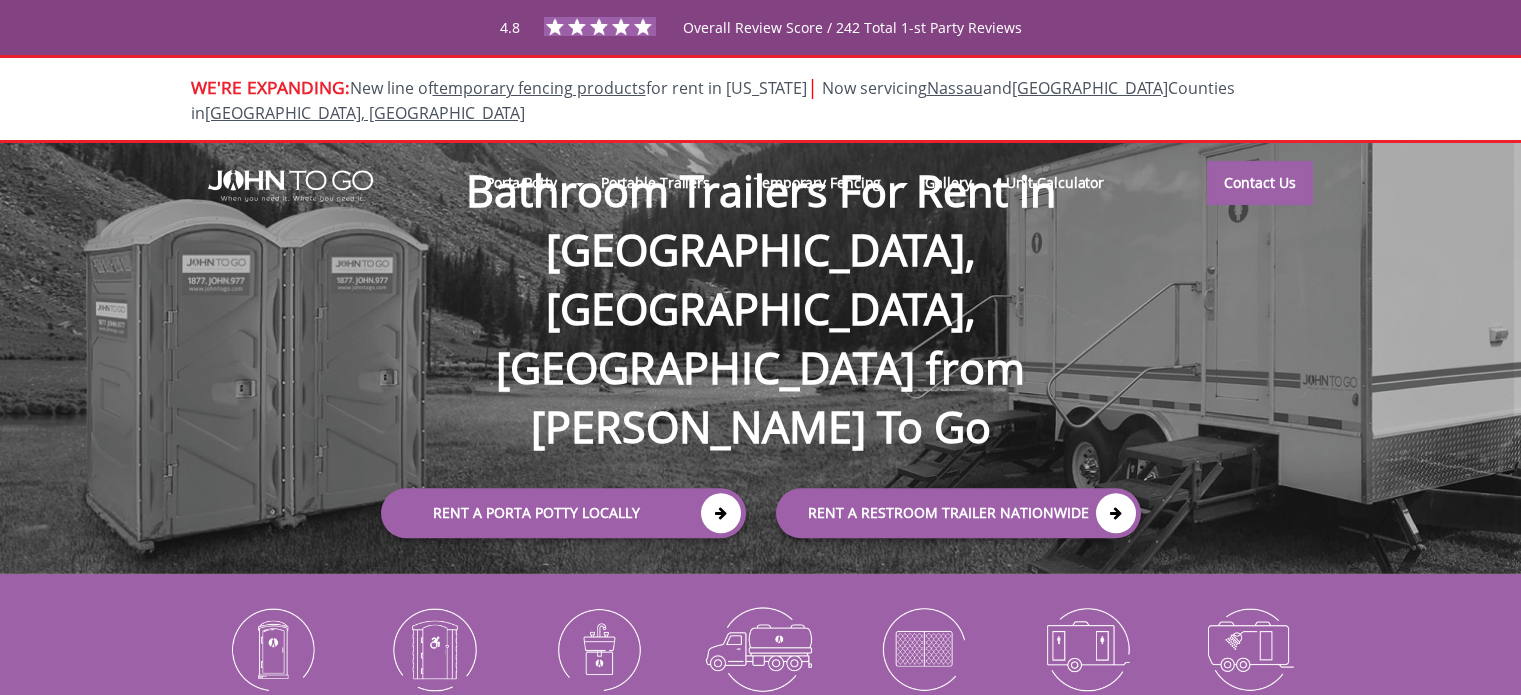 scroll, scrollTop: 0, scrollLeft: 0, axis: both 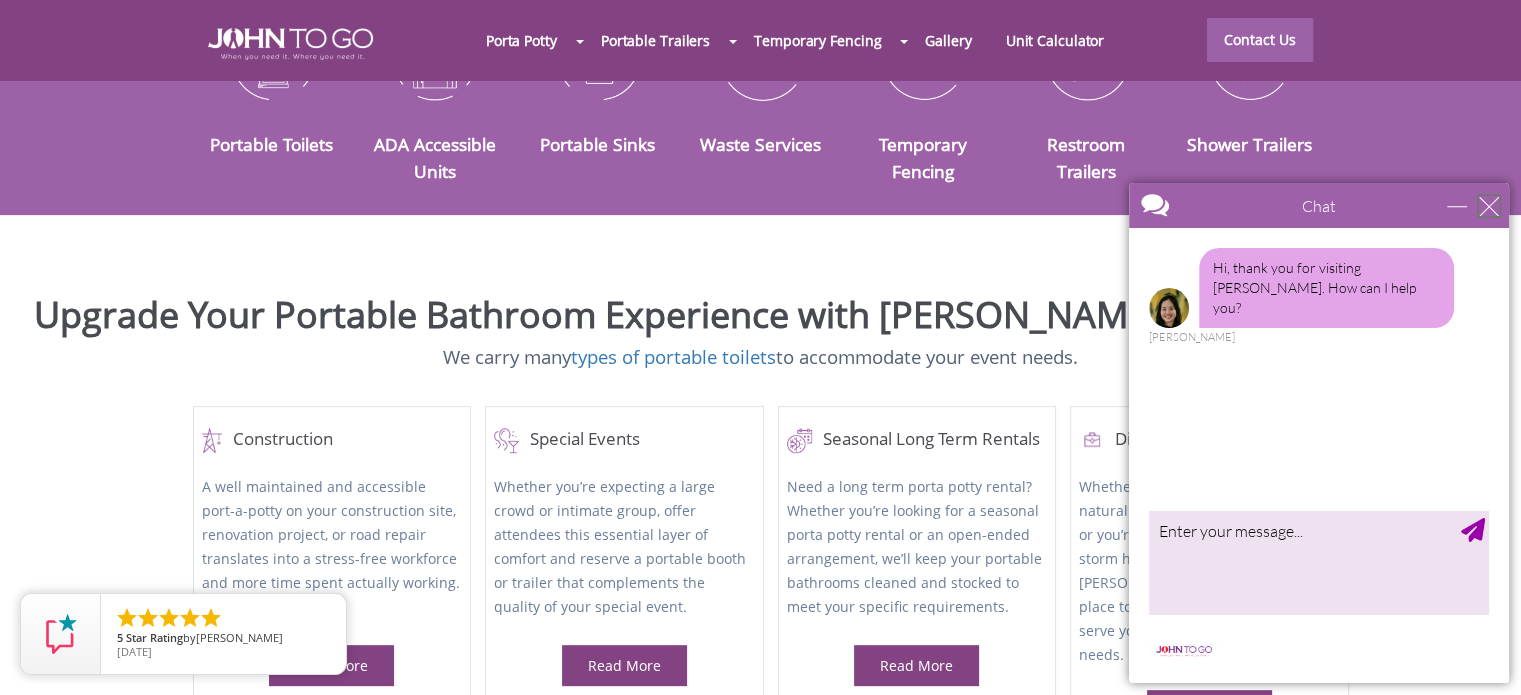 click at bounding box center [1489, 206] 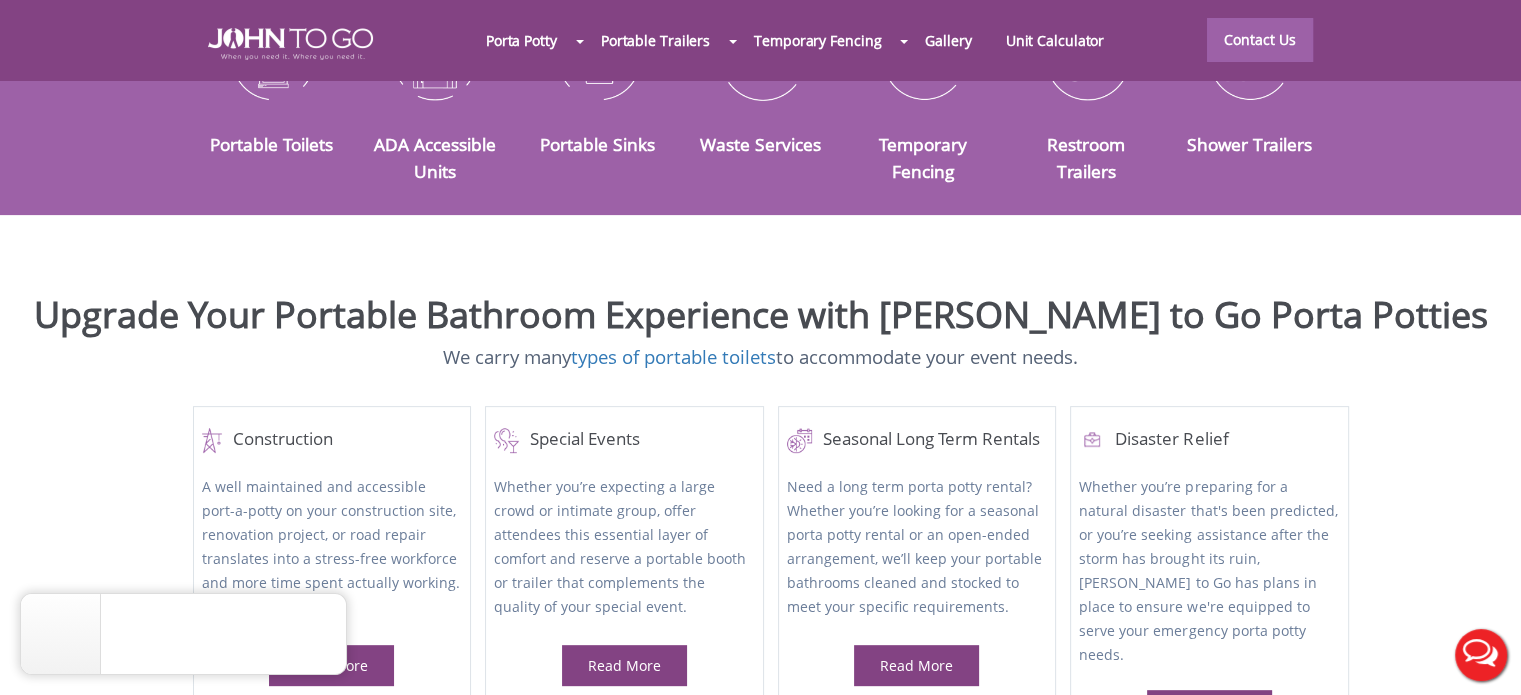 scroll, scrollTop: 0, scrollLeft: 0, axis: both 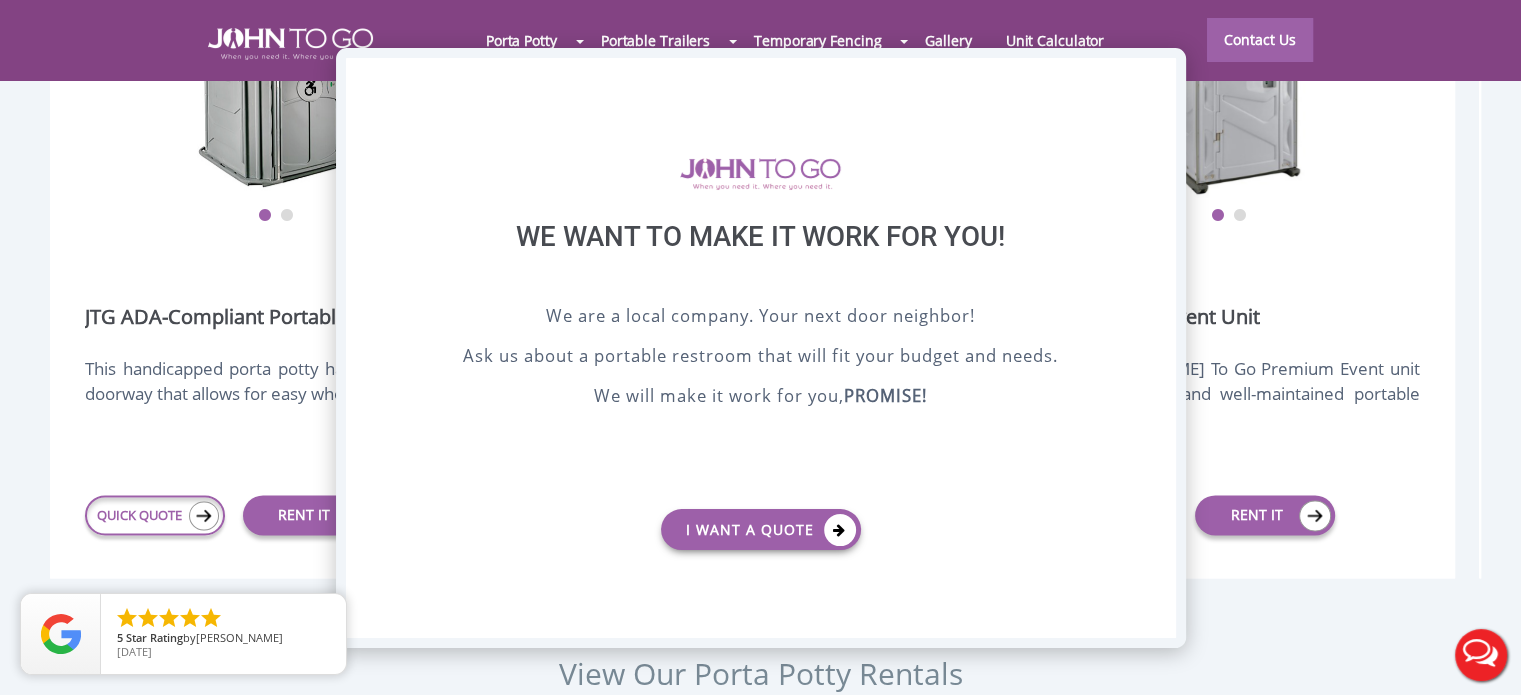 click on "X" at bounding box center [1159, 75] 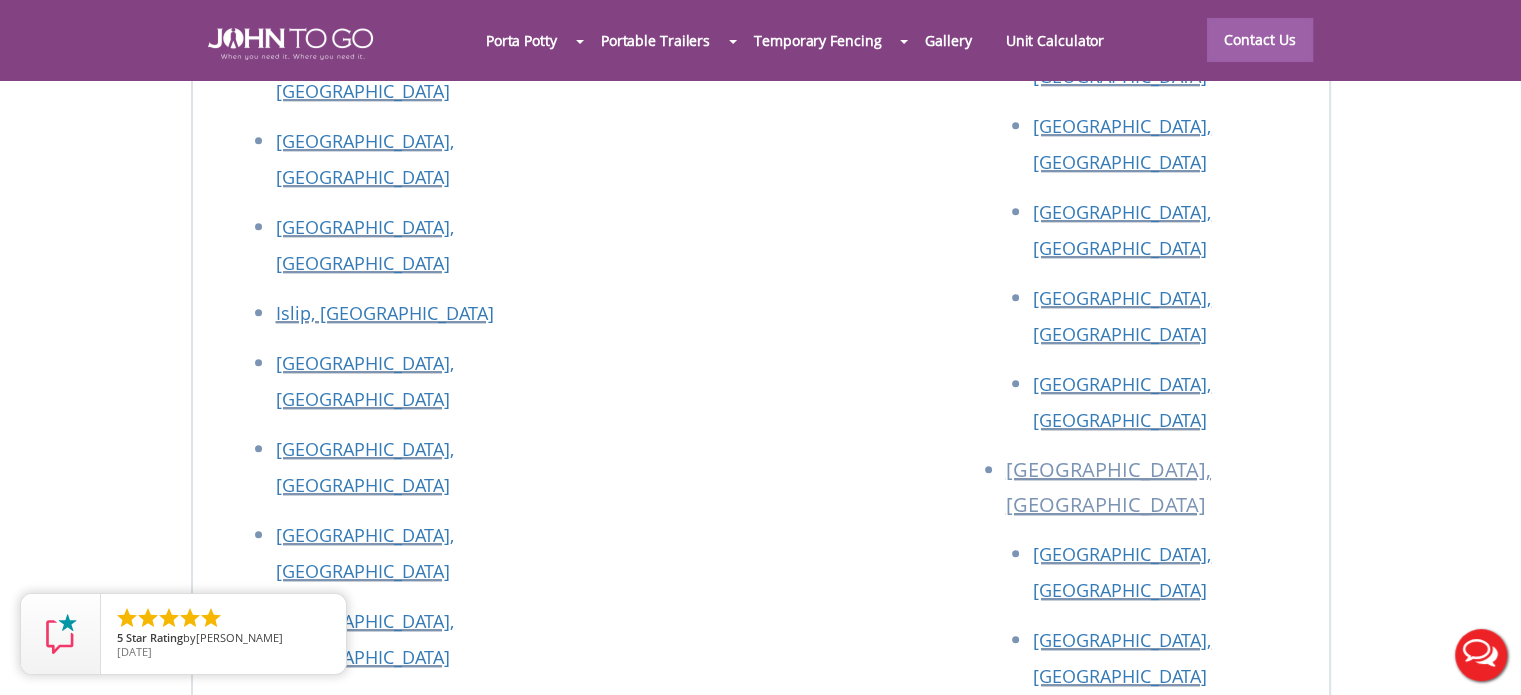 scroll, scrollTop: 8785, scrollLeft: 0, axis: vertical 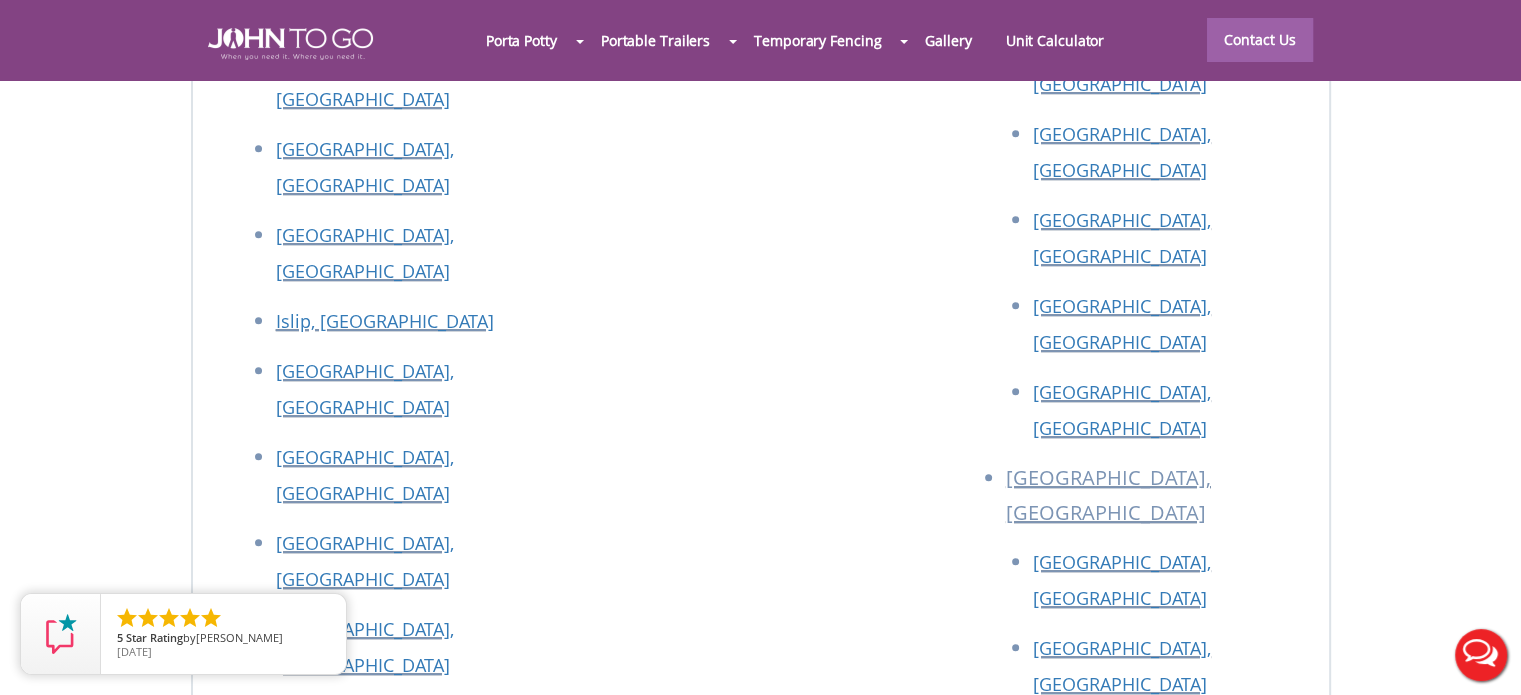 click on "Contact Us" at bounding box center (1016, 1356) 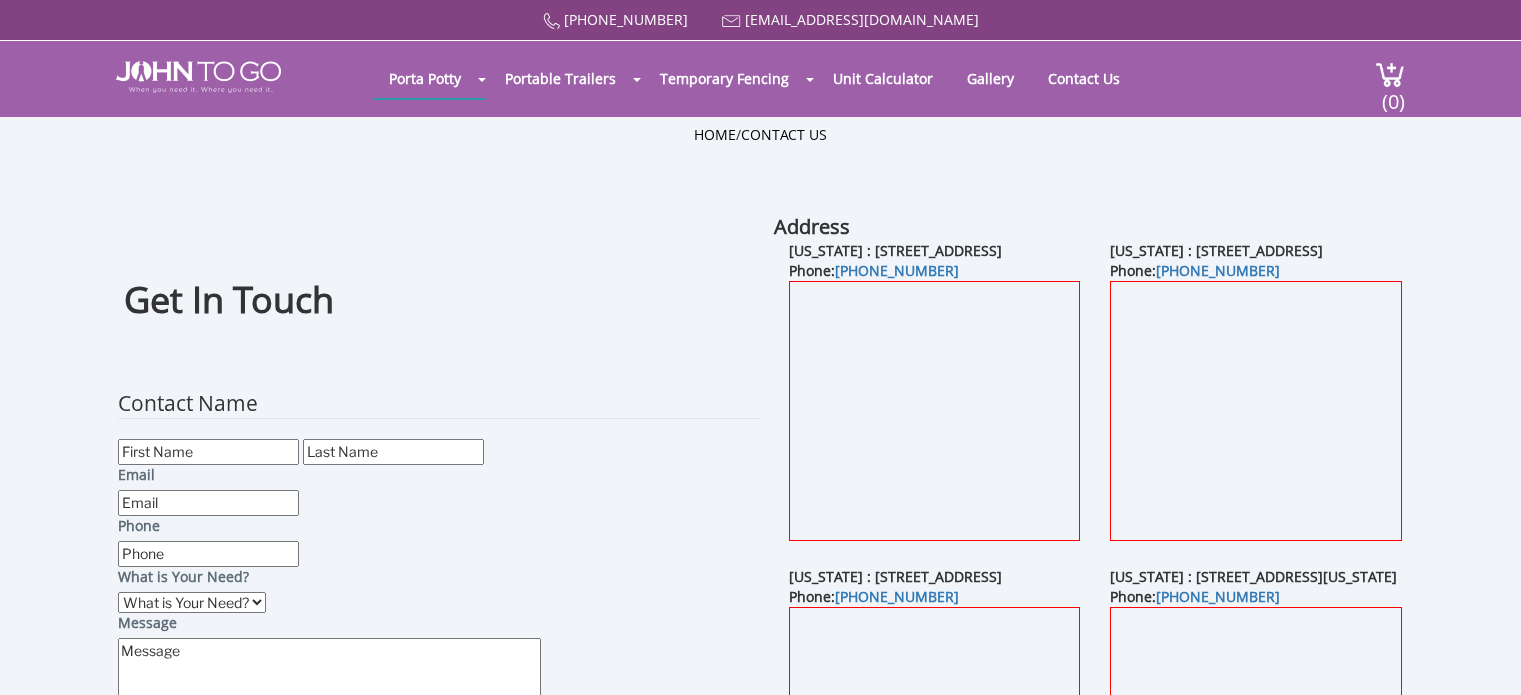 scroll, scrollTop: 0, scrollLeft: 0, axis: both 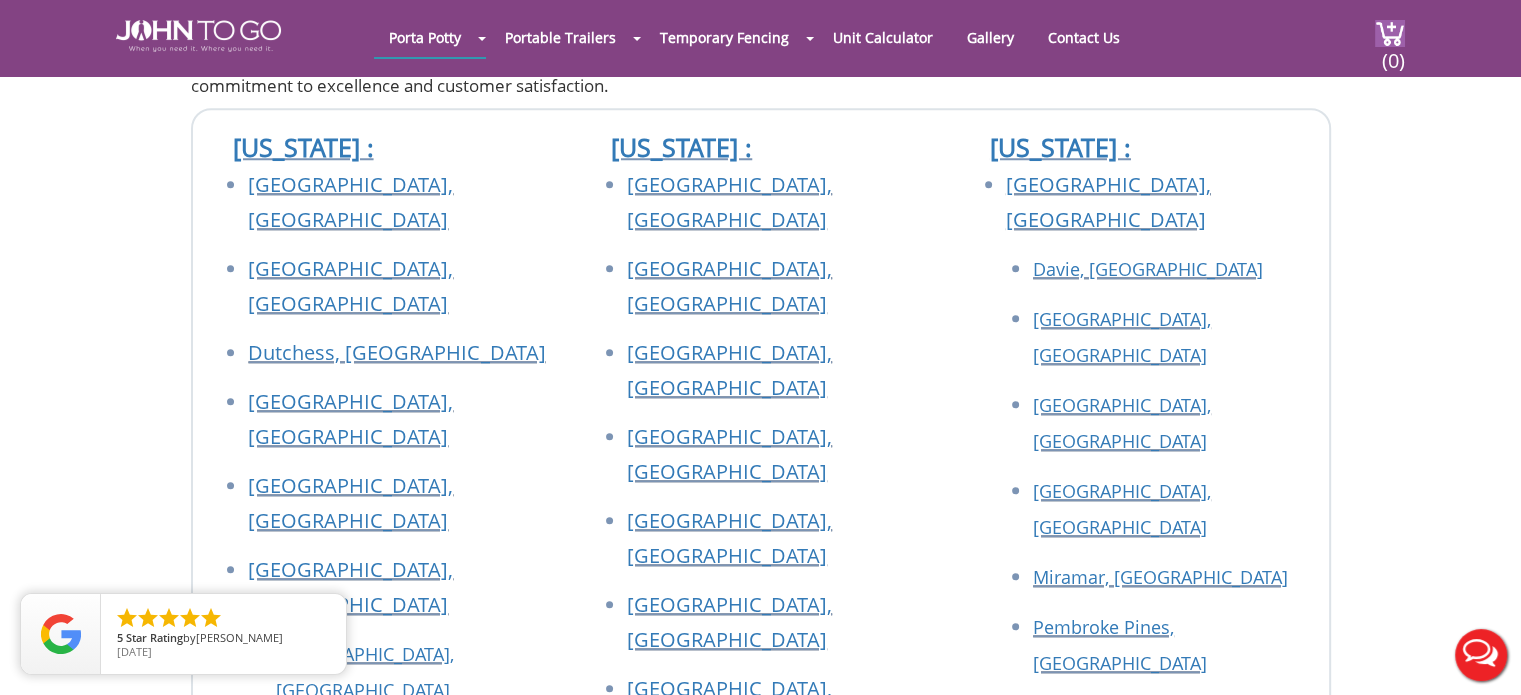 click on "[GEOGRAPHIC_DATA], [GEOGRAPHIC_DATA]" at bounding box center [729, 790] 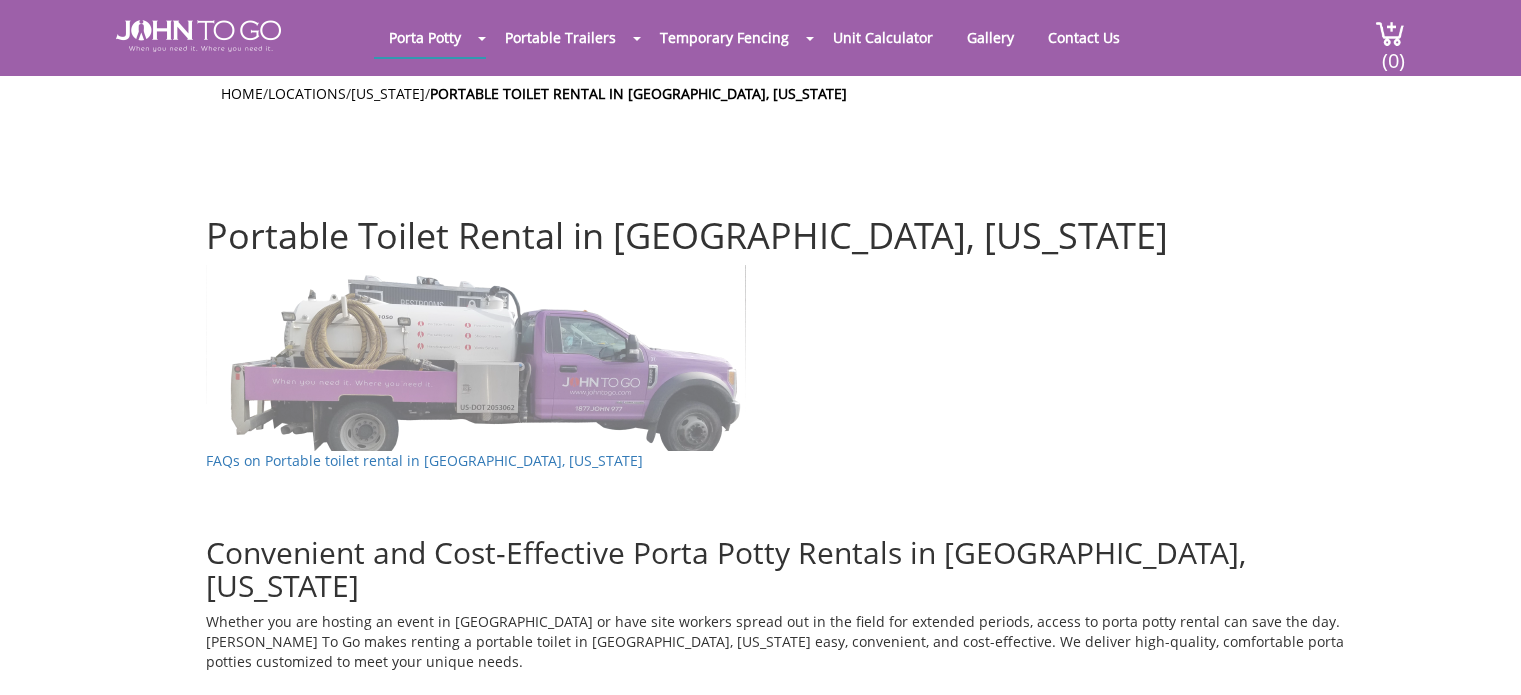 scroll, scrollTop: 0, scrollLeft: 0, axis: both 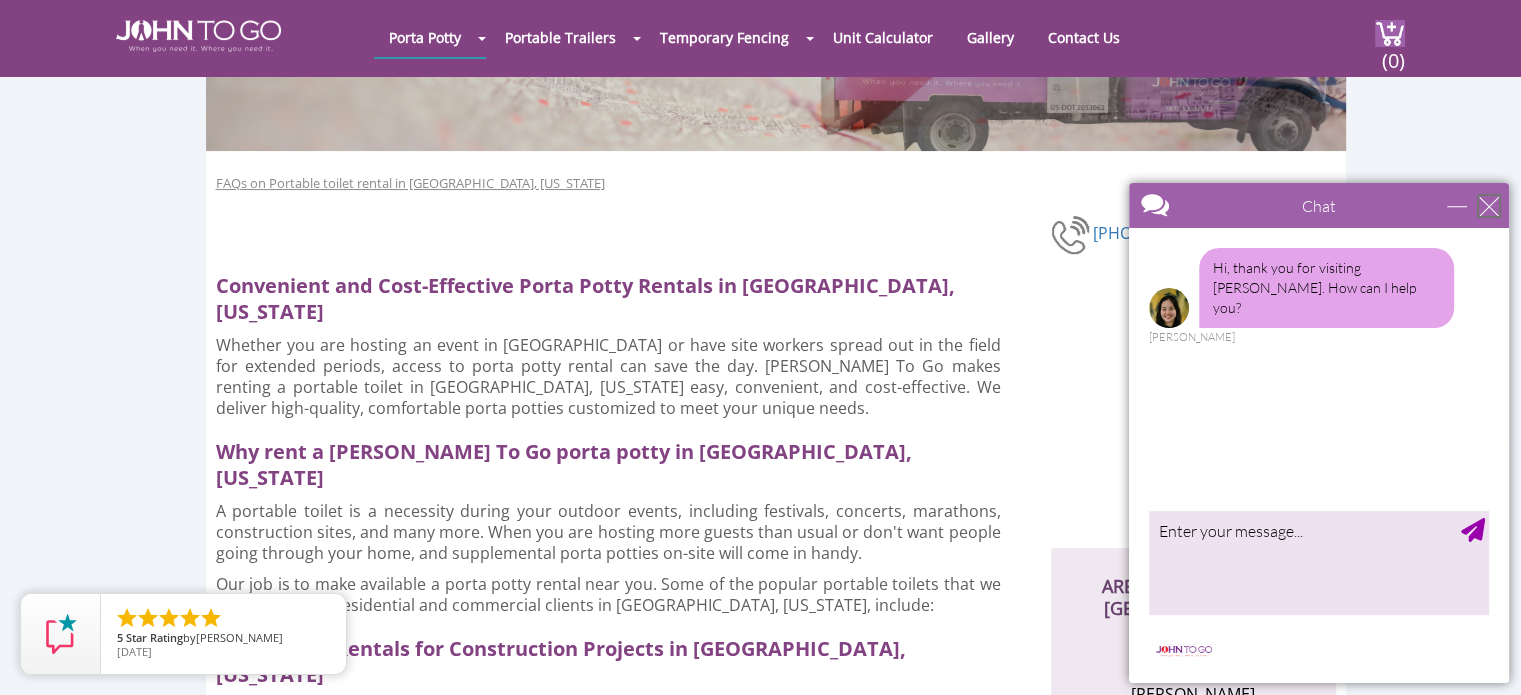 click at bounding box center [1489, 206] 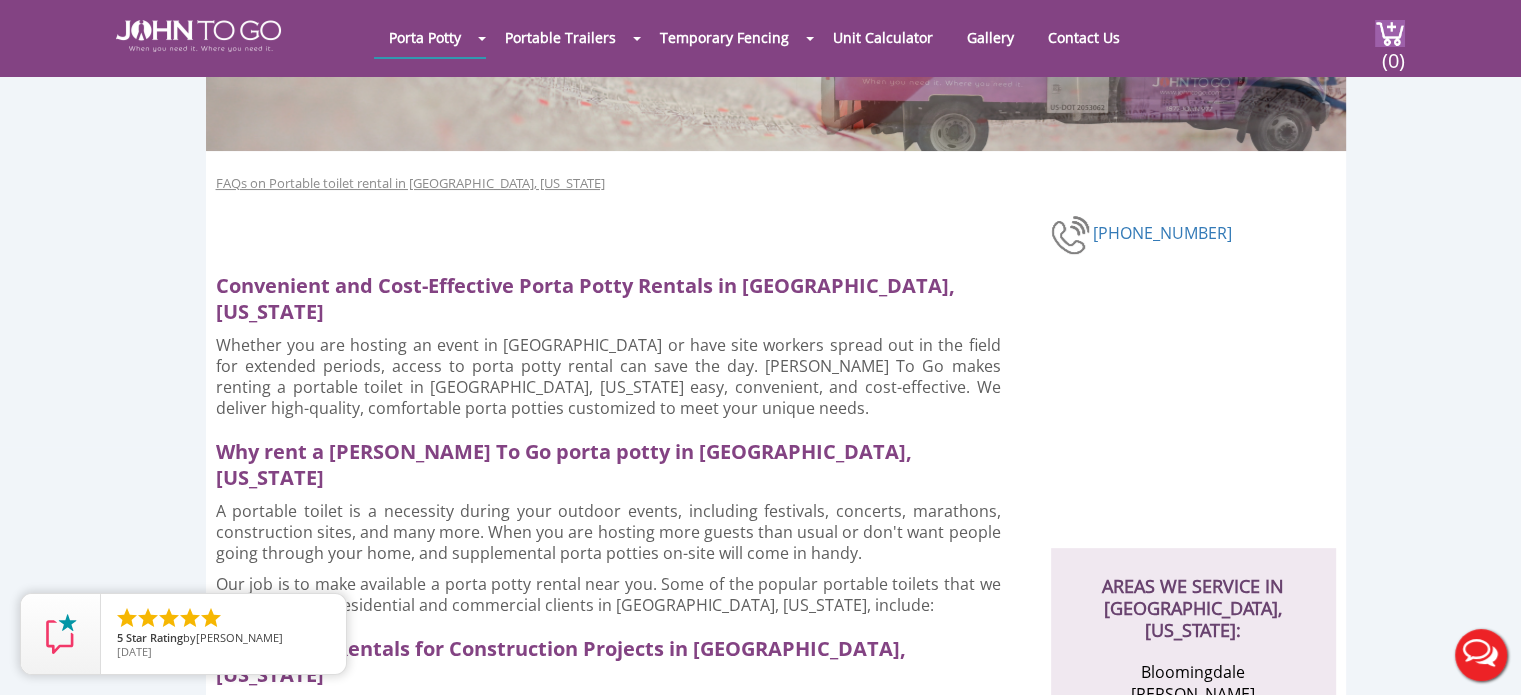 scroll, scrollTop: 0, scrollLeft: 0, axis: both 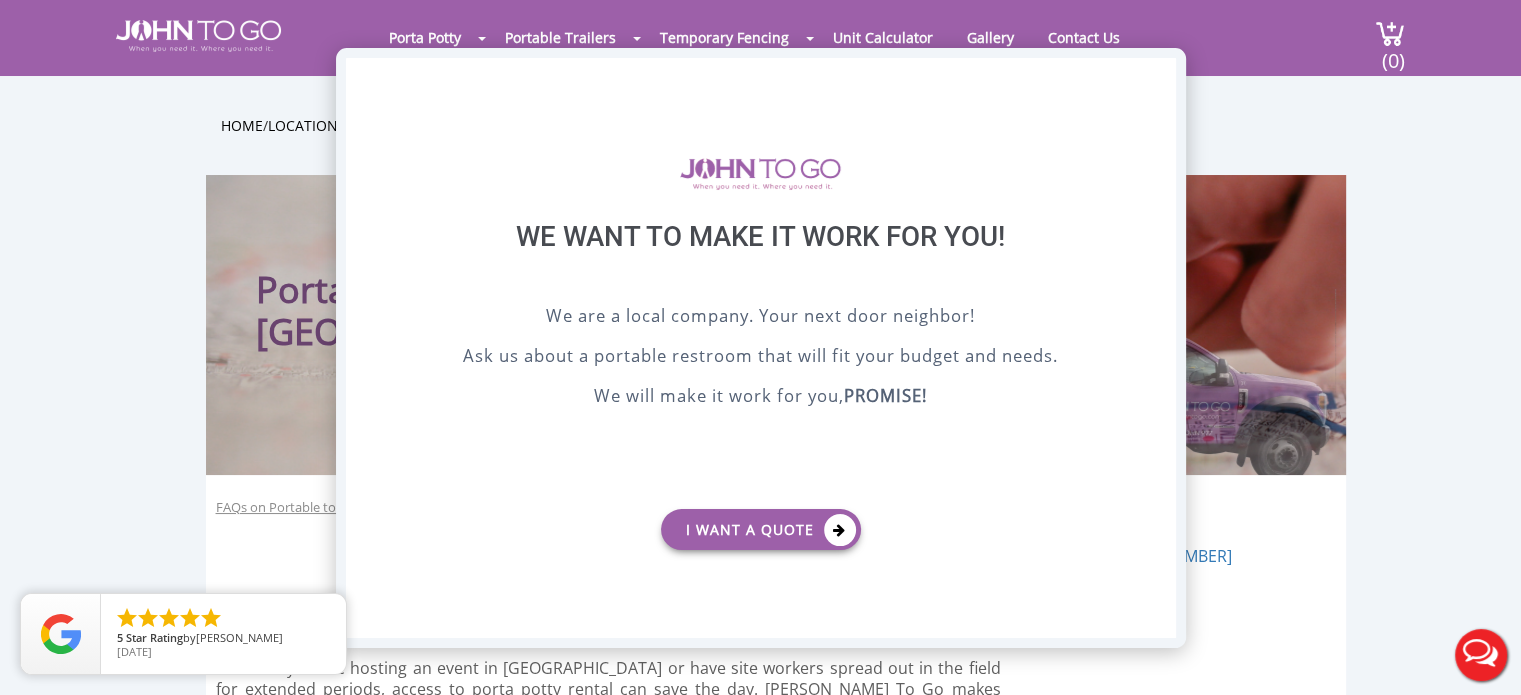 click on "X" at bounding box center (1159, 75) 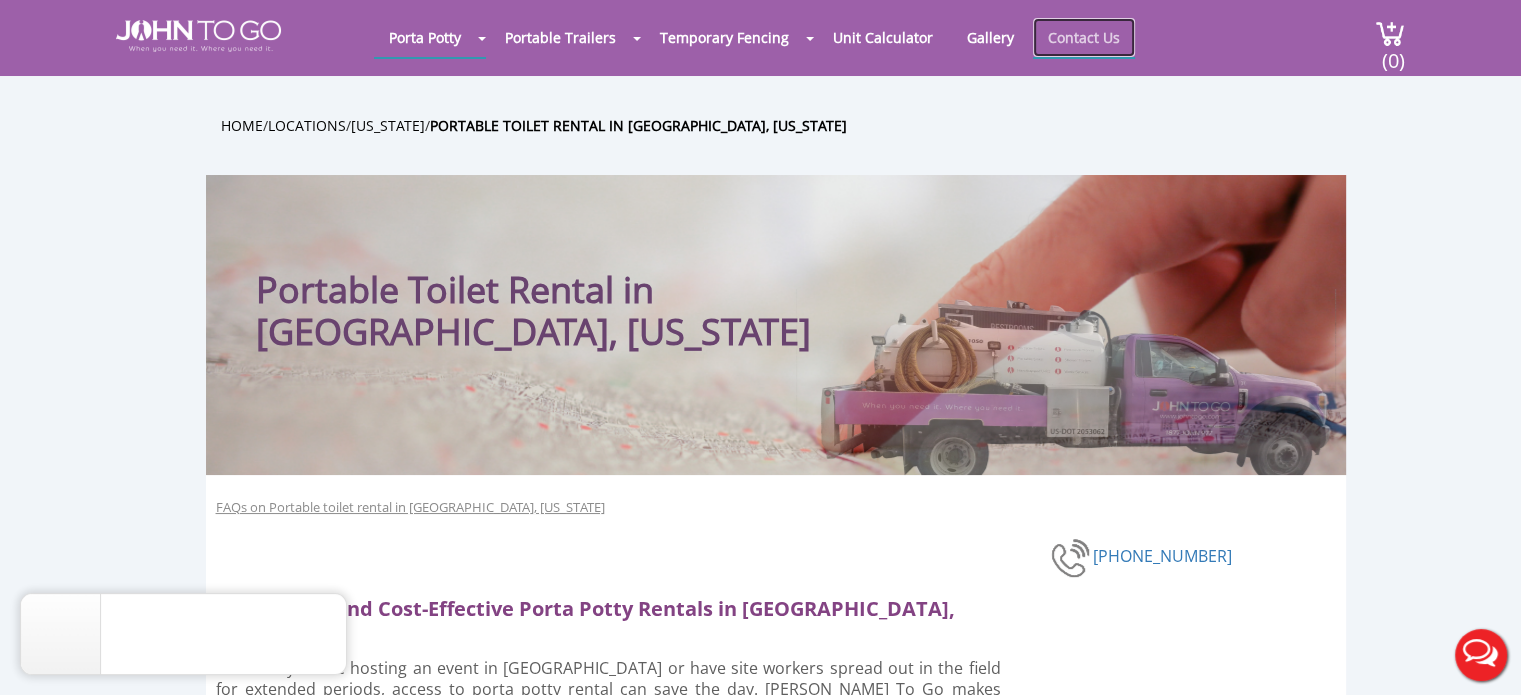 click on "Contact Us" at bounding box center [1084, 37] 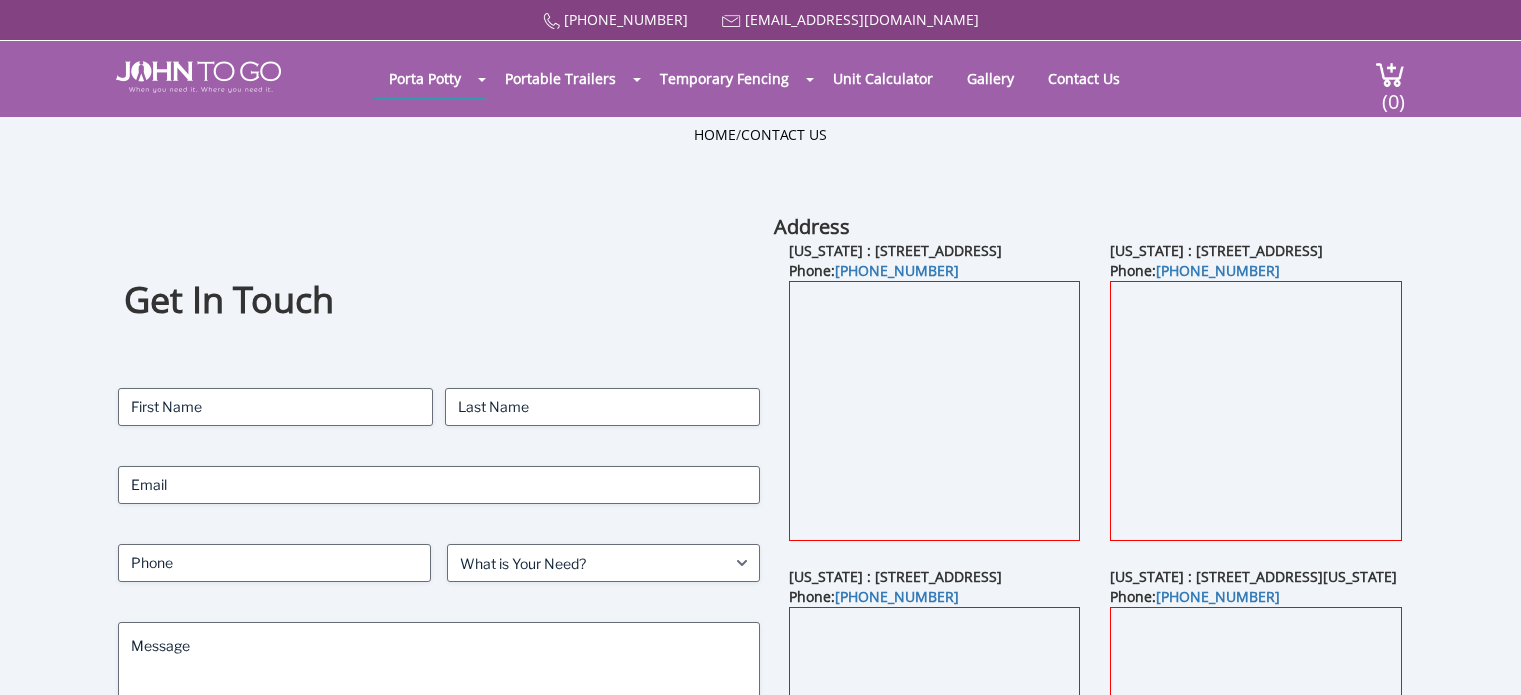 scroll, scrollTop: 0, scrollLeft: 0, axis: both 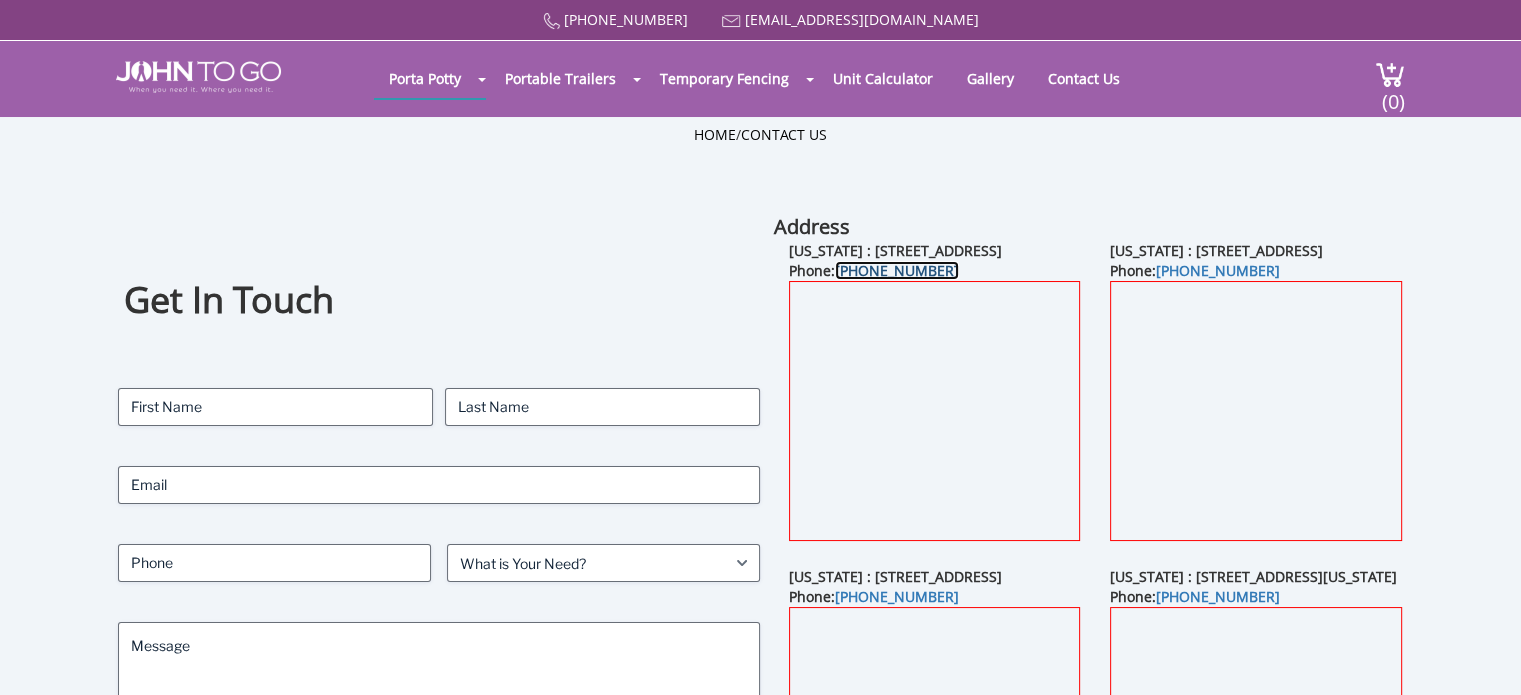 click on "[PHONE_NUMBER]" at bounding box center [897, 270] 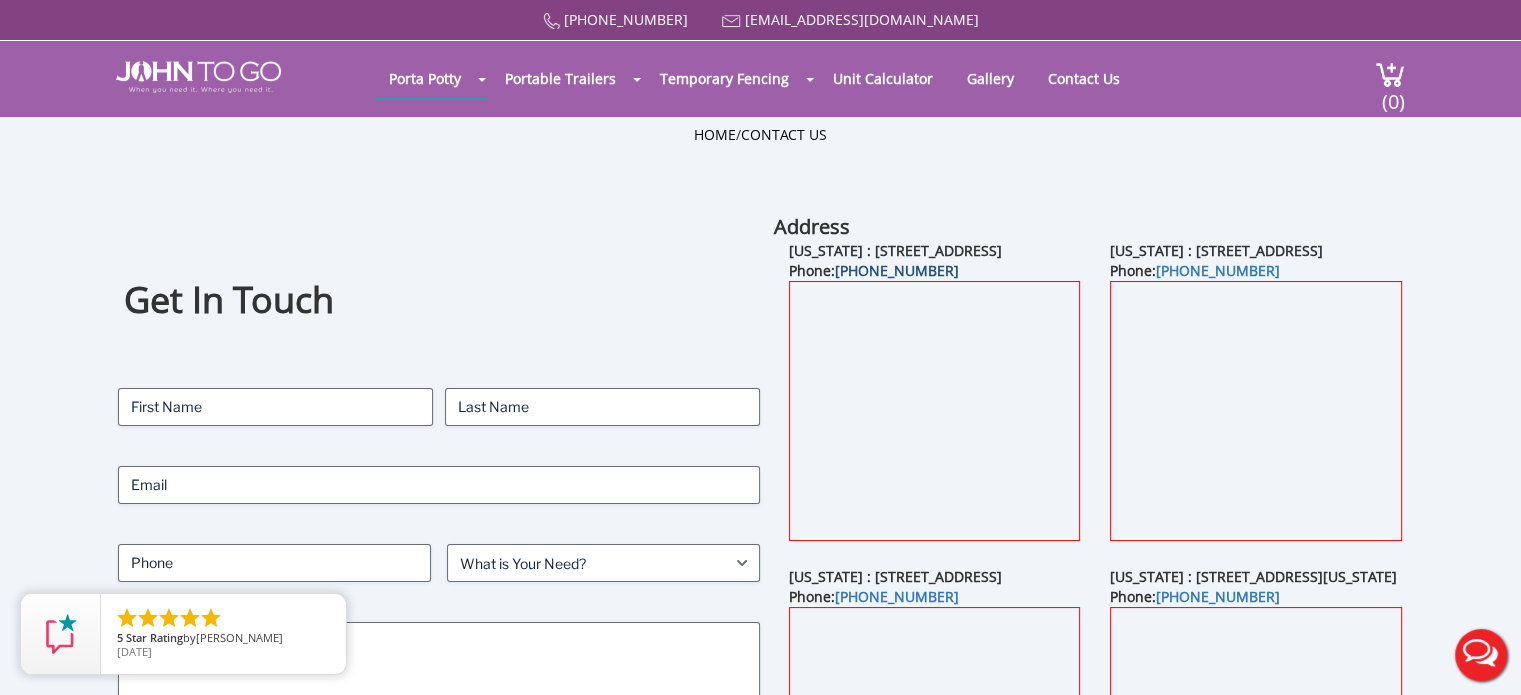 scroll, scrollTop: 0, scrollLeft: 0, axis: both 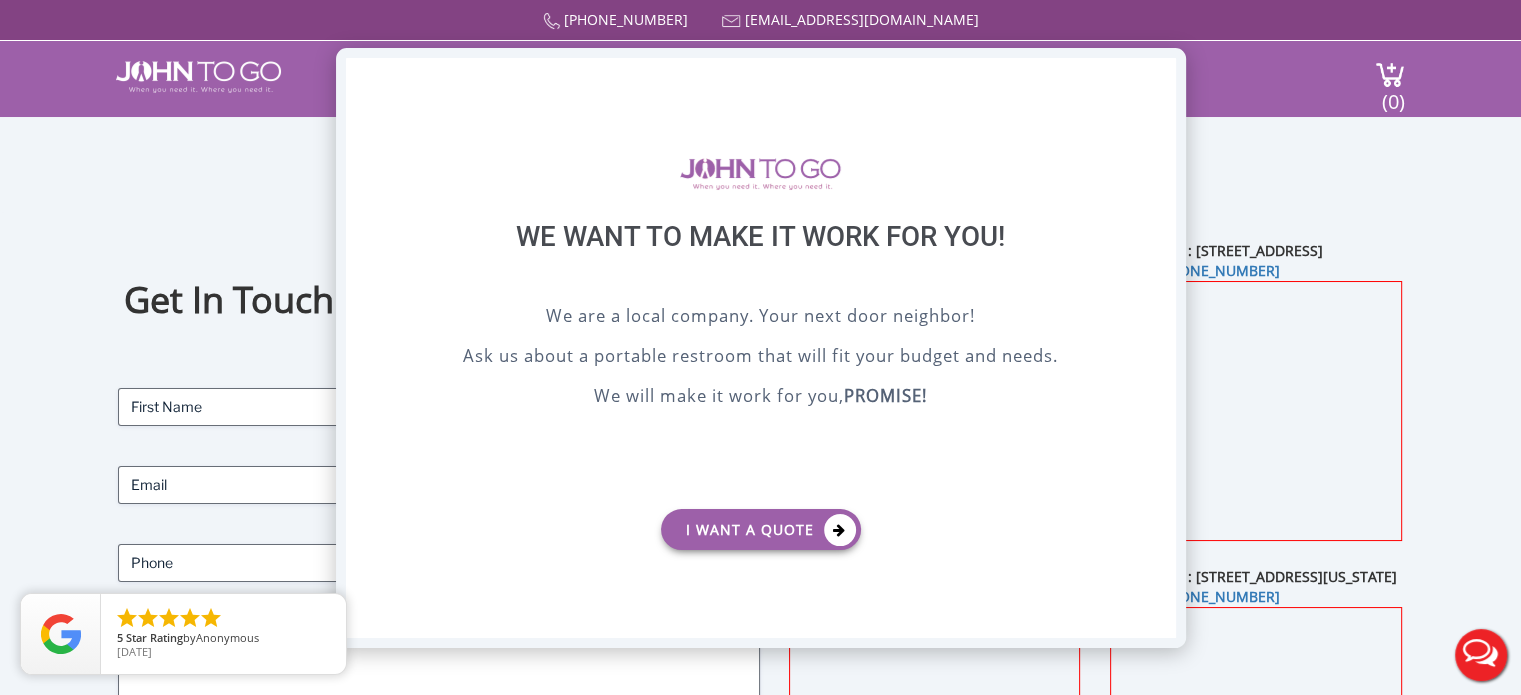 click on "X" at bounding box center (1159, 75) 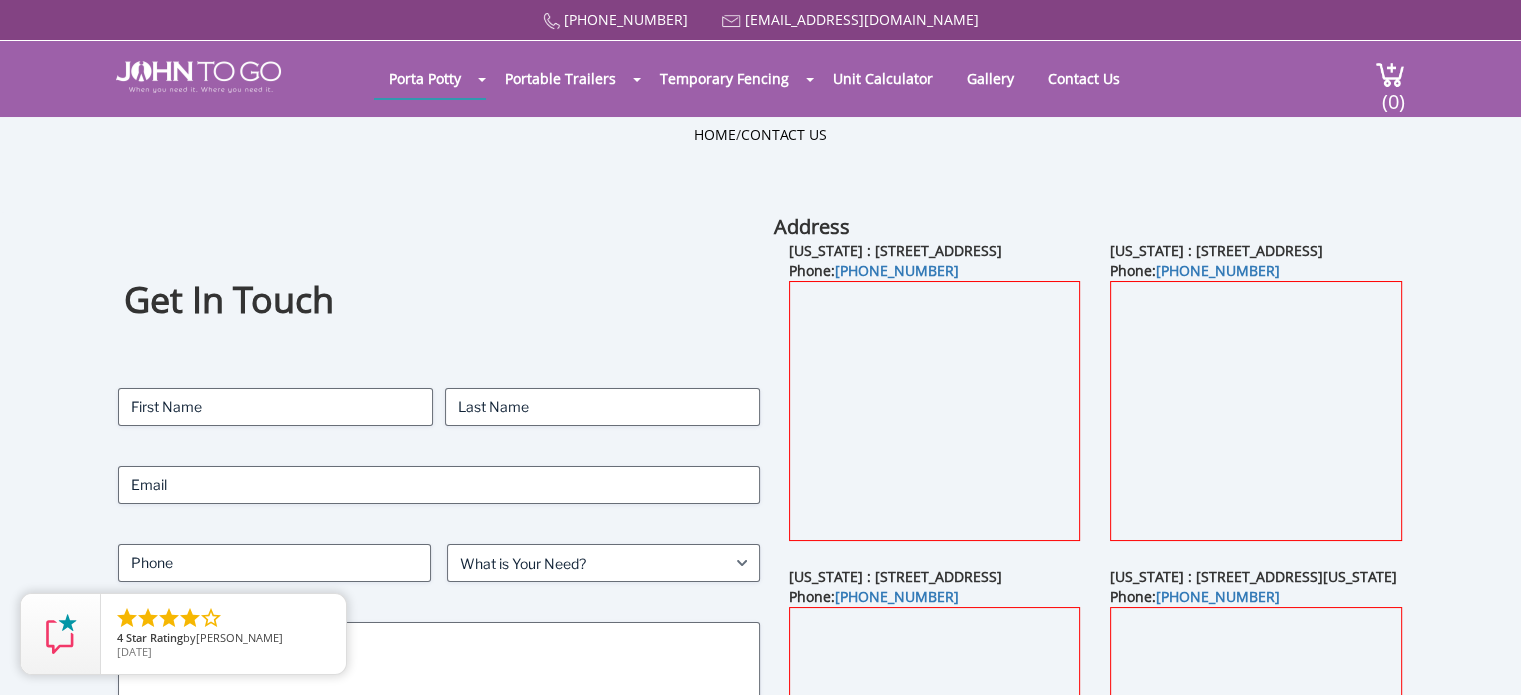 scroll, scrollTop: 0, scrollLeft: 0, axis: both 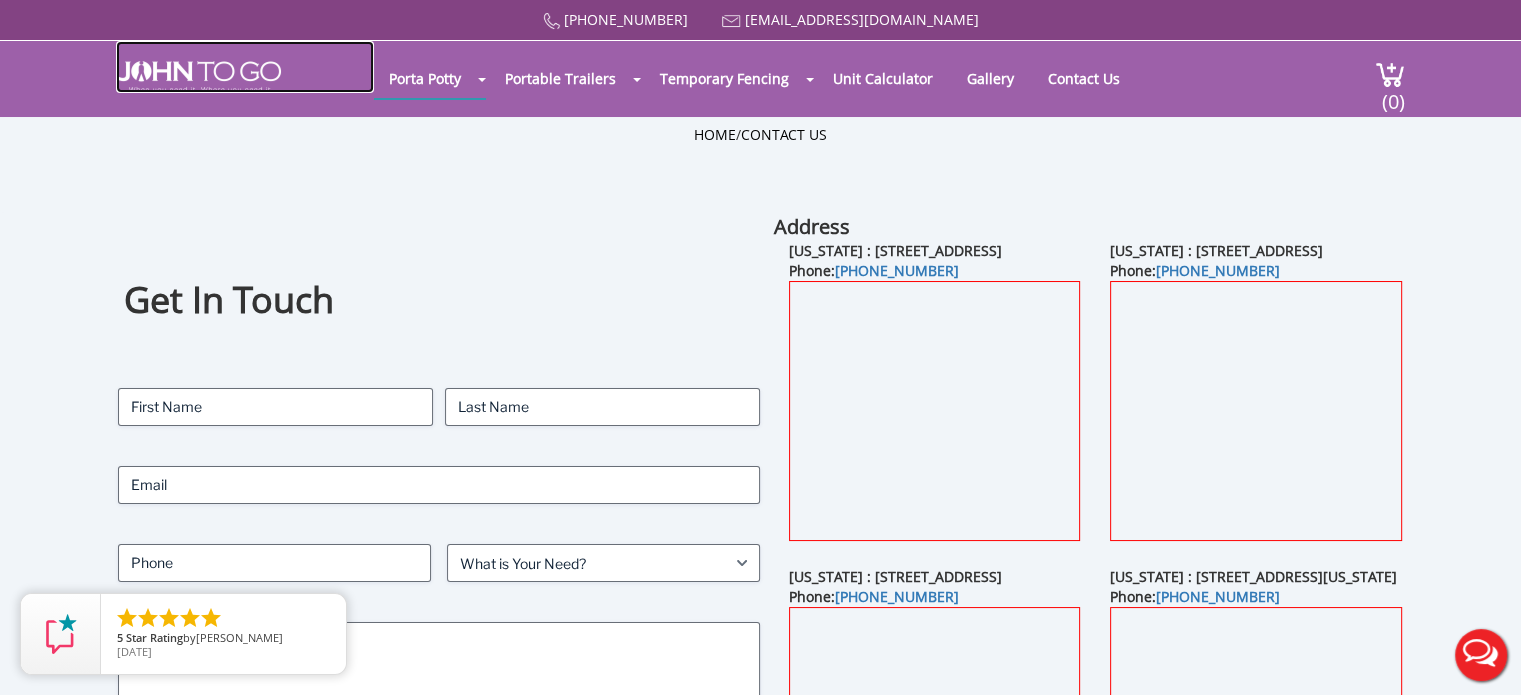 click at bounding box center [198, 77] 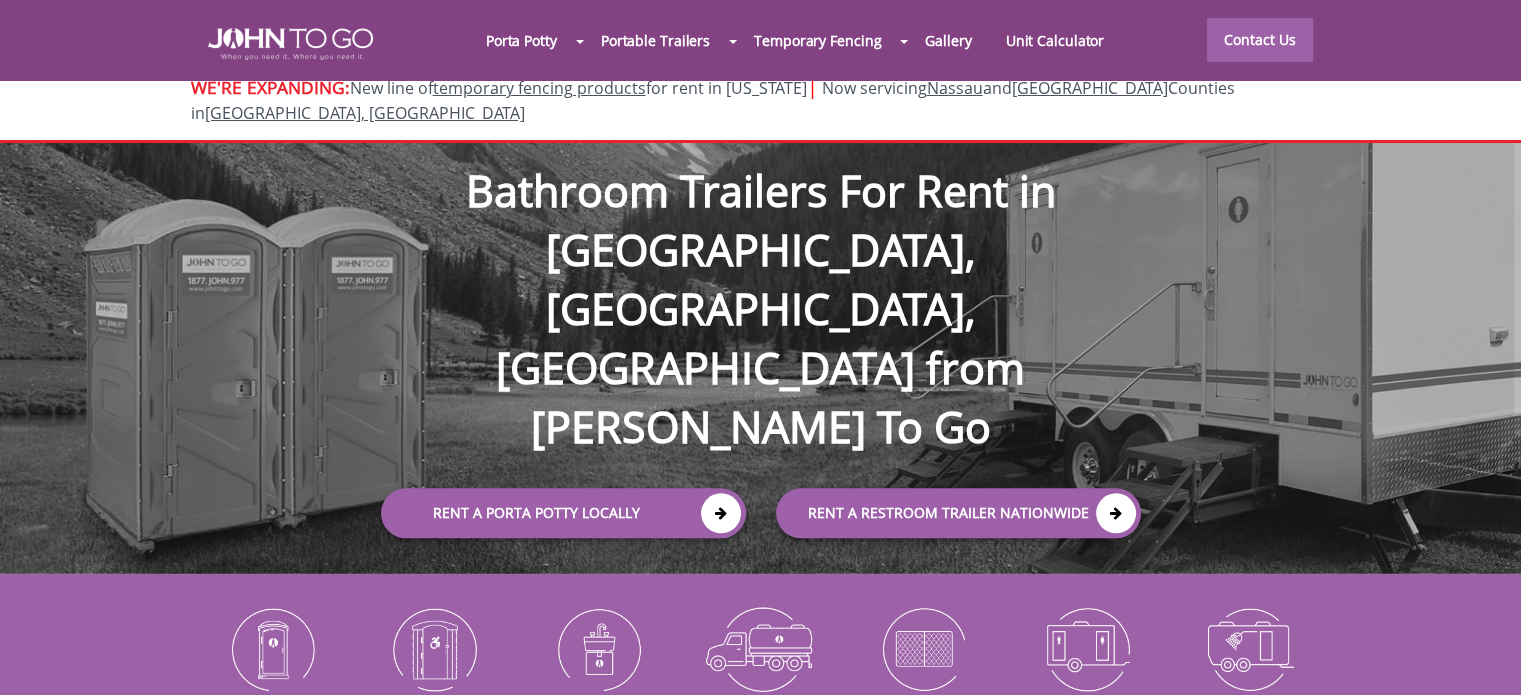 scroll, scrollTop: 2, scrollLeft: 0, axis: vertical 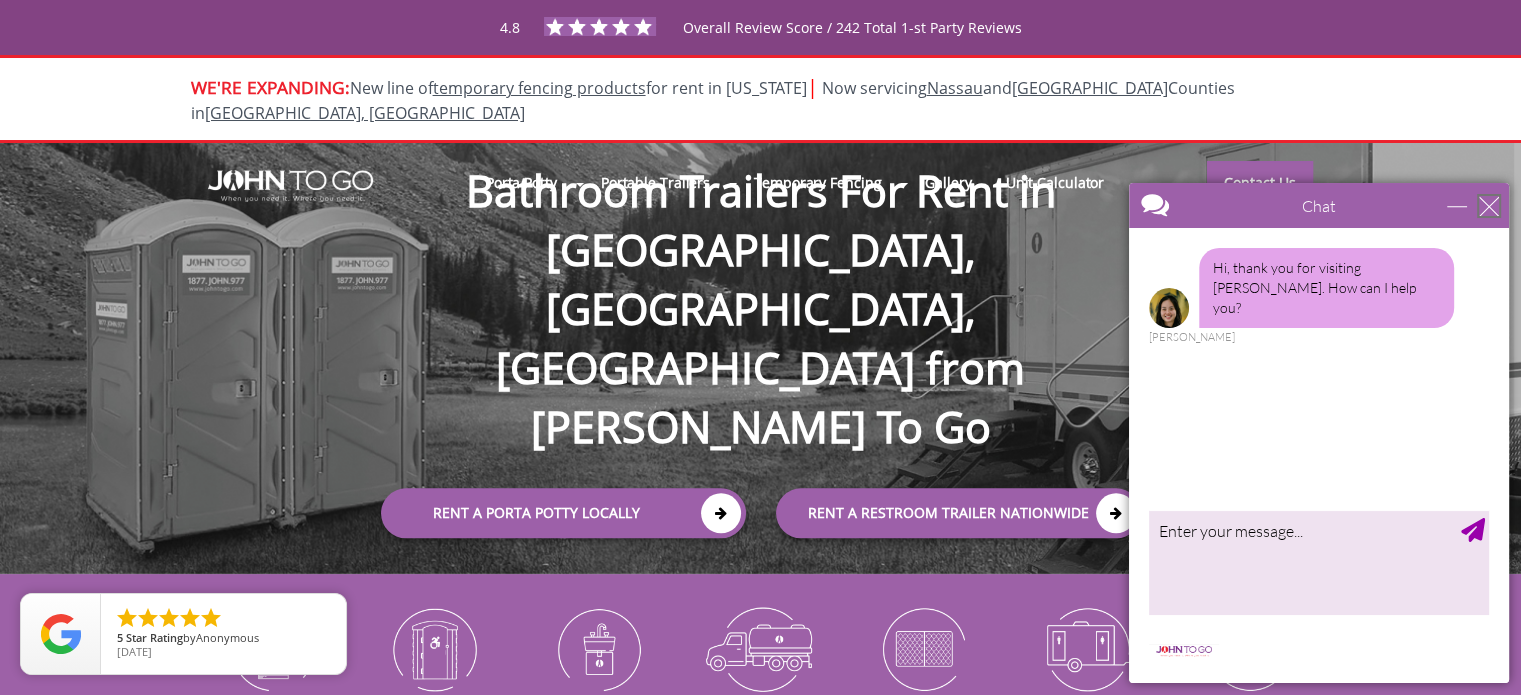 click at bounding box center [1489, 206] 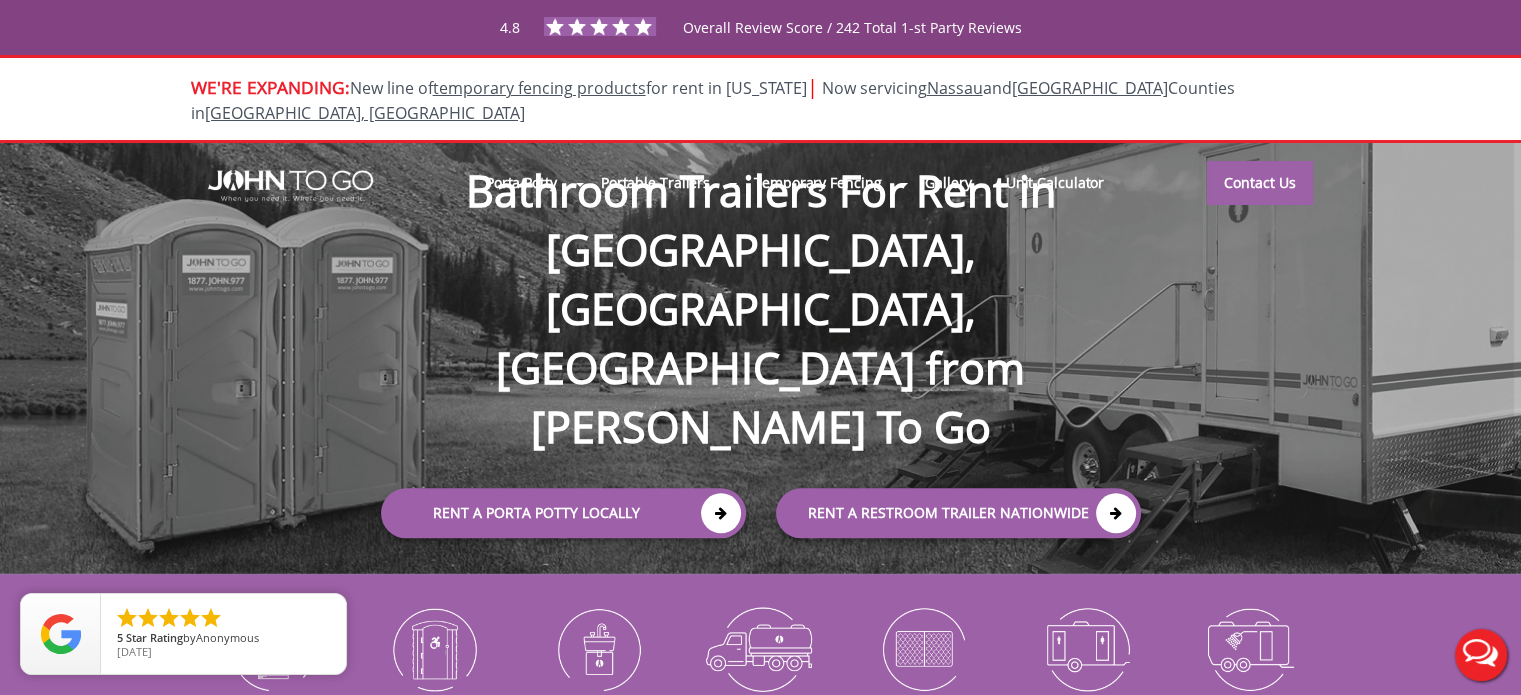 scroll, scrollTop: 0, scrollLeft: 0, axis: both 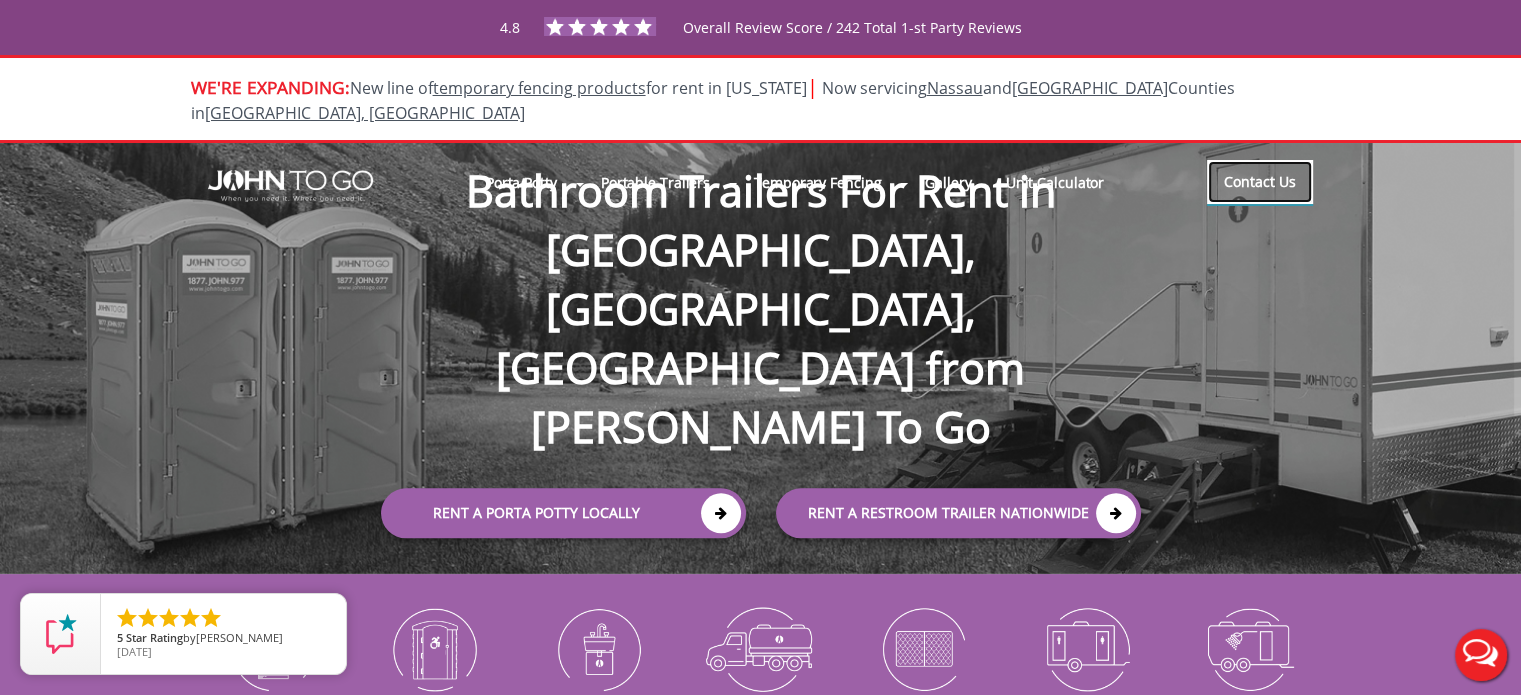 click on "Contact Us" at bounding box center (1260, 182) 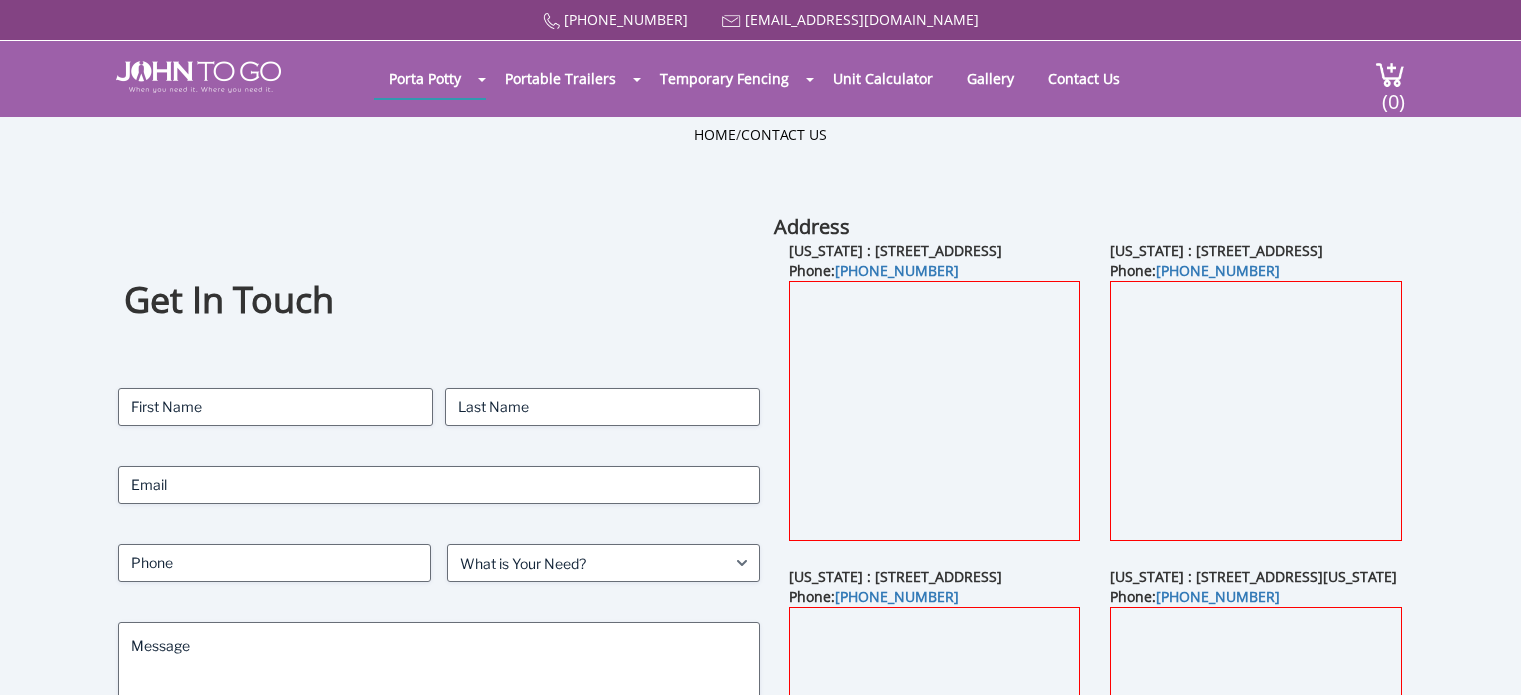 scroll, scrollTop: 0, scrollLeft: 0, axis: both 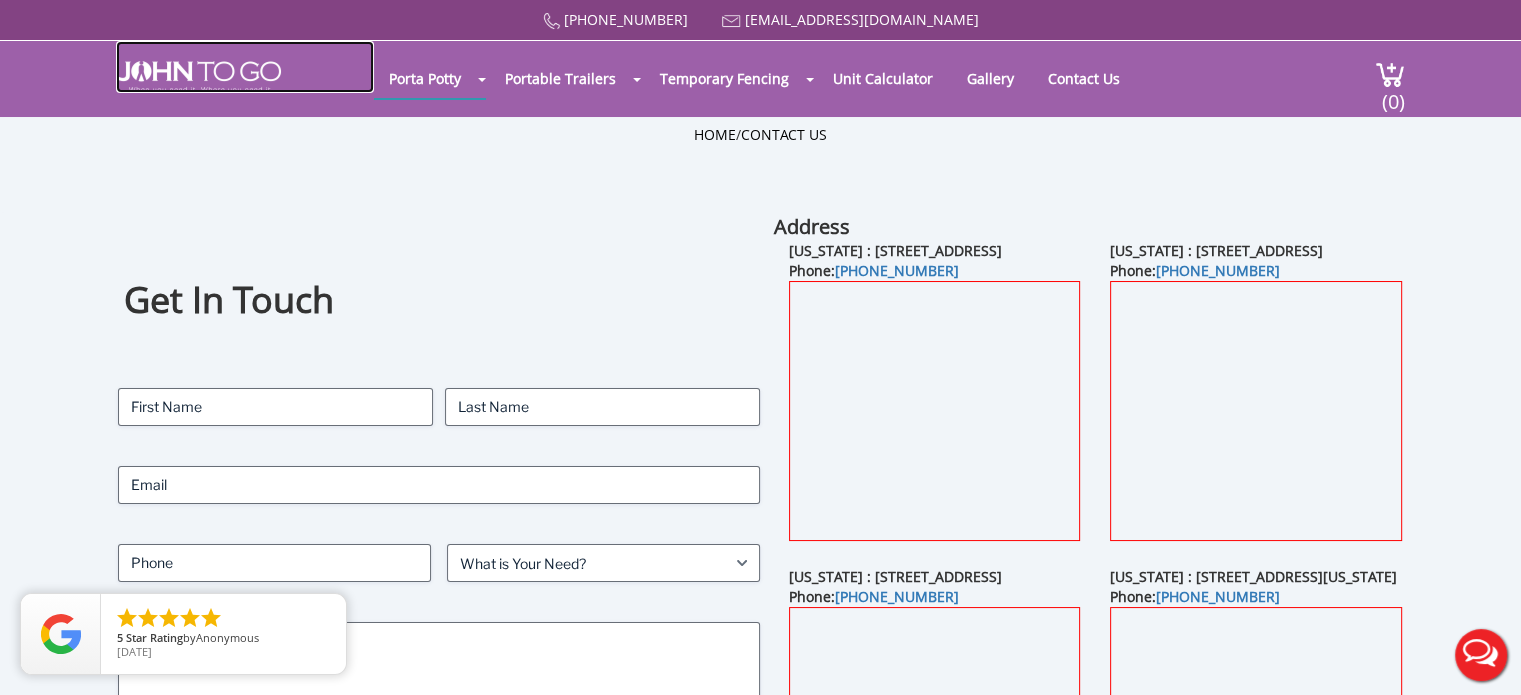 click at bounding box center [198, 77] 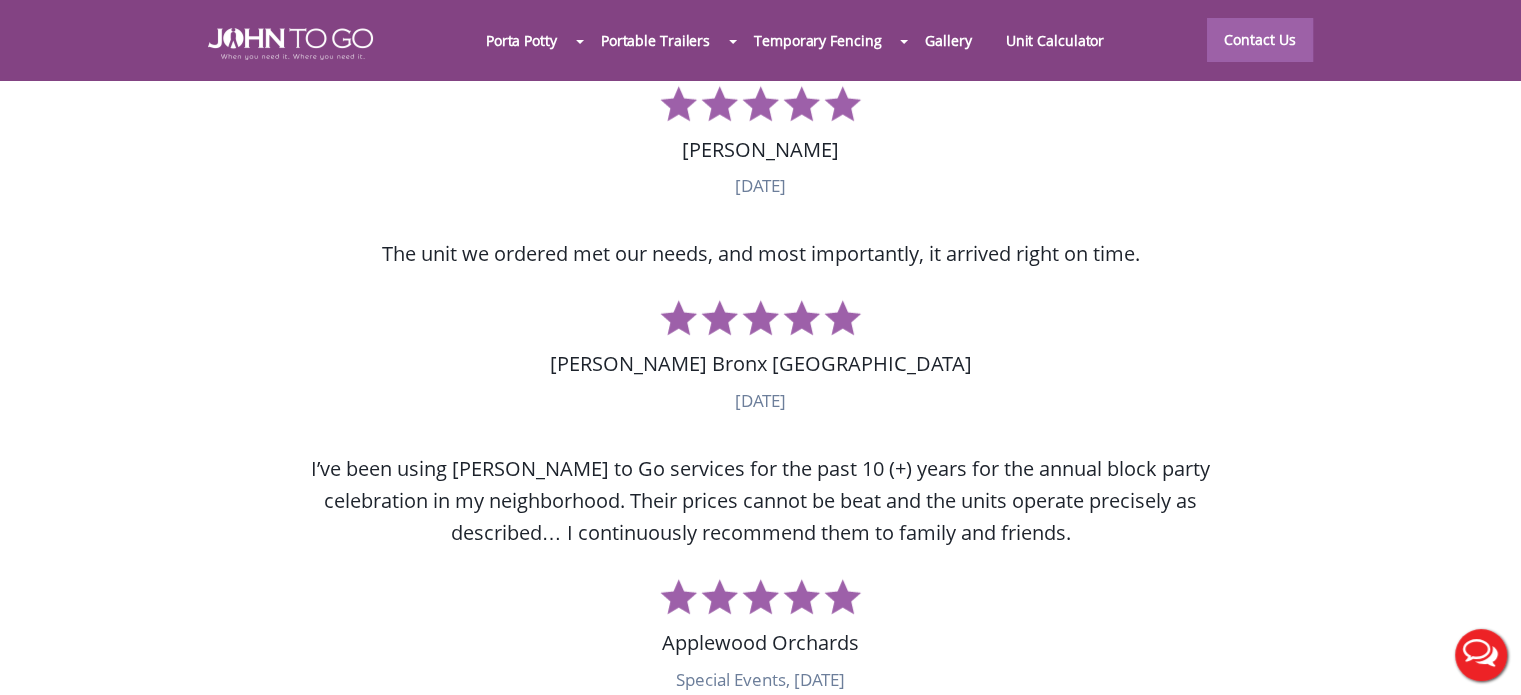 scroll, scrollTop: 10079, scrollLeft: 0, axis: vertical 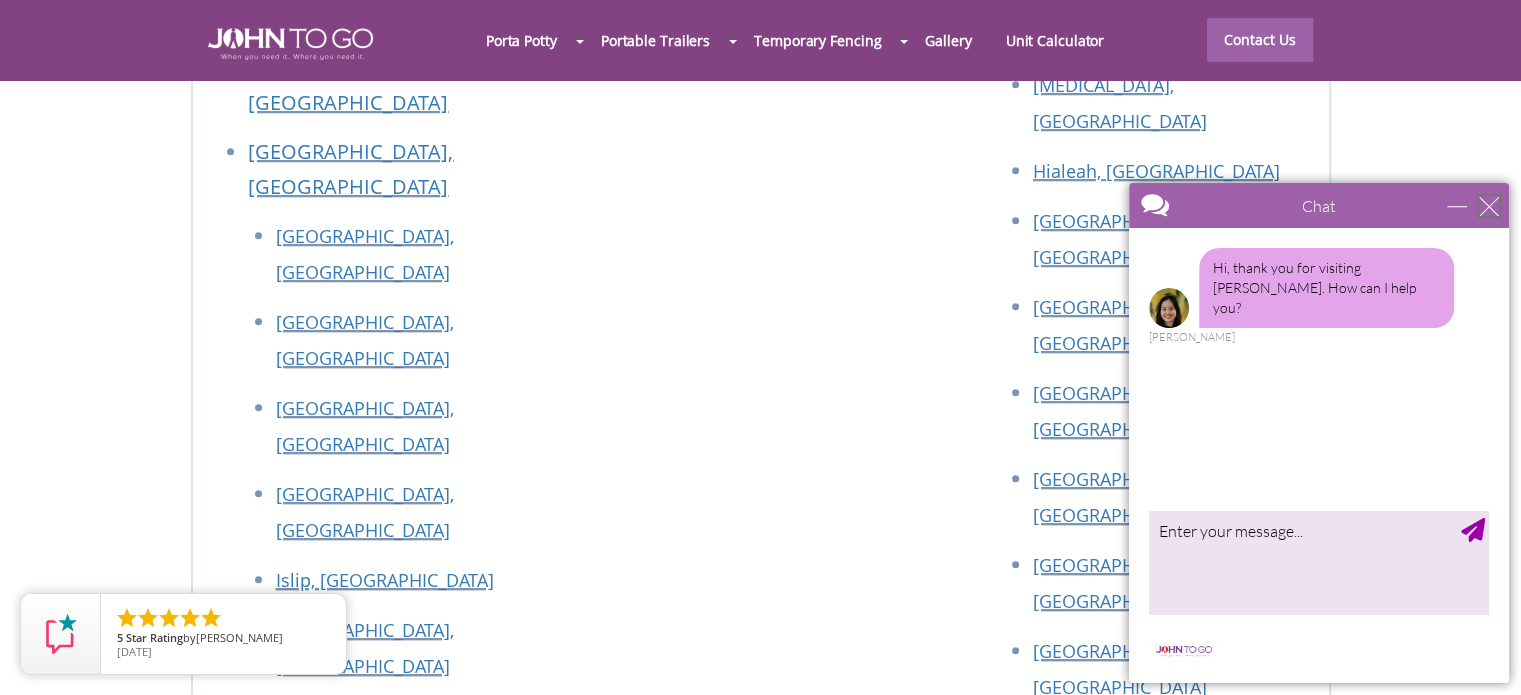 click at bounding box center (1489, 206) 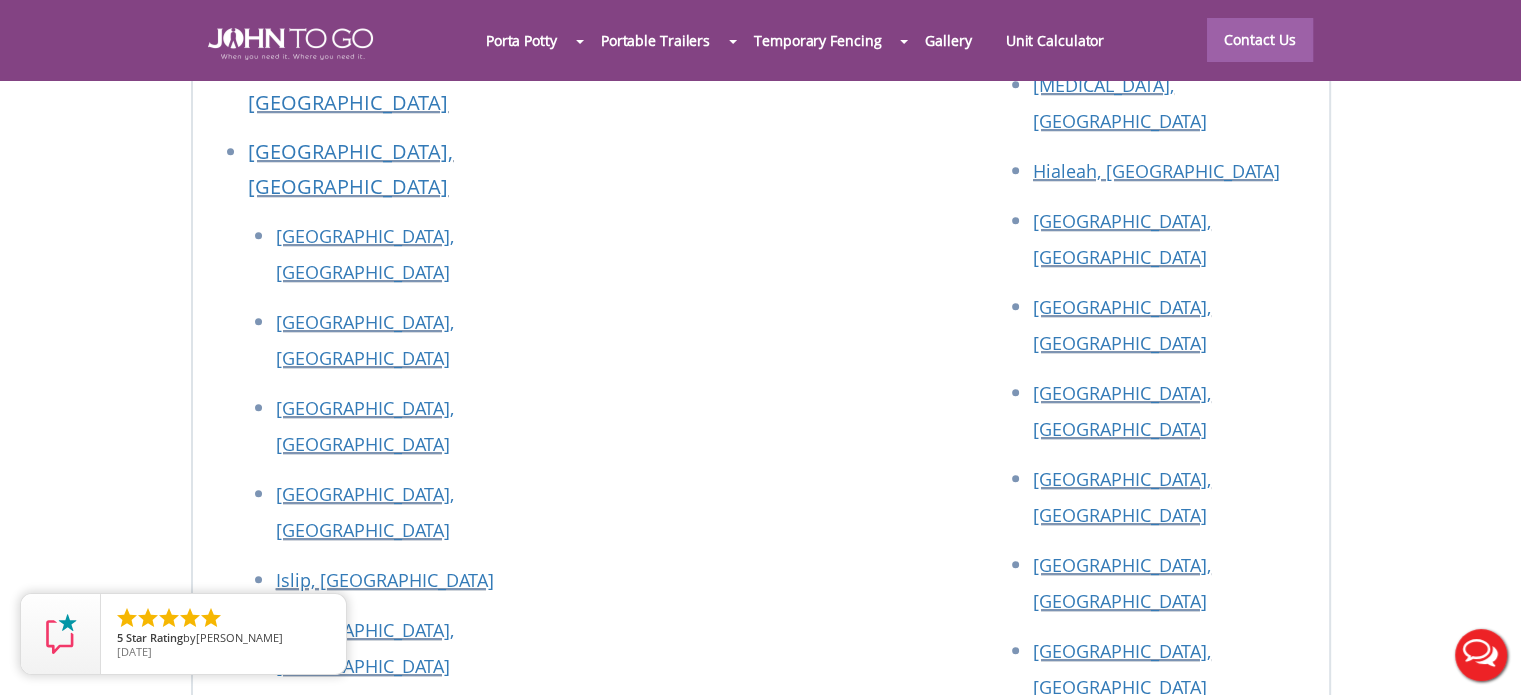 scroll, scrollTop: 0, scrollLeft: 0, axis: both 